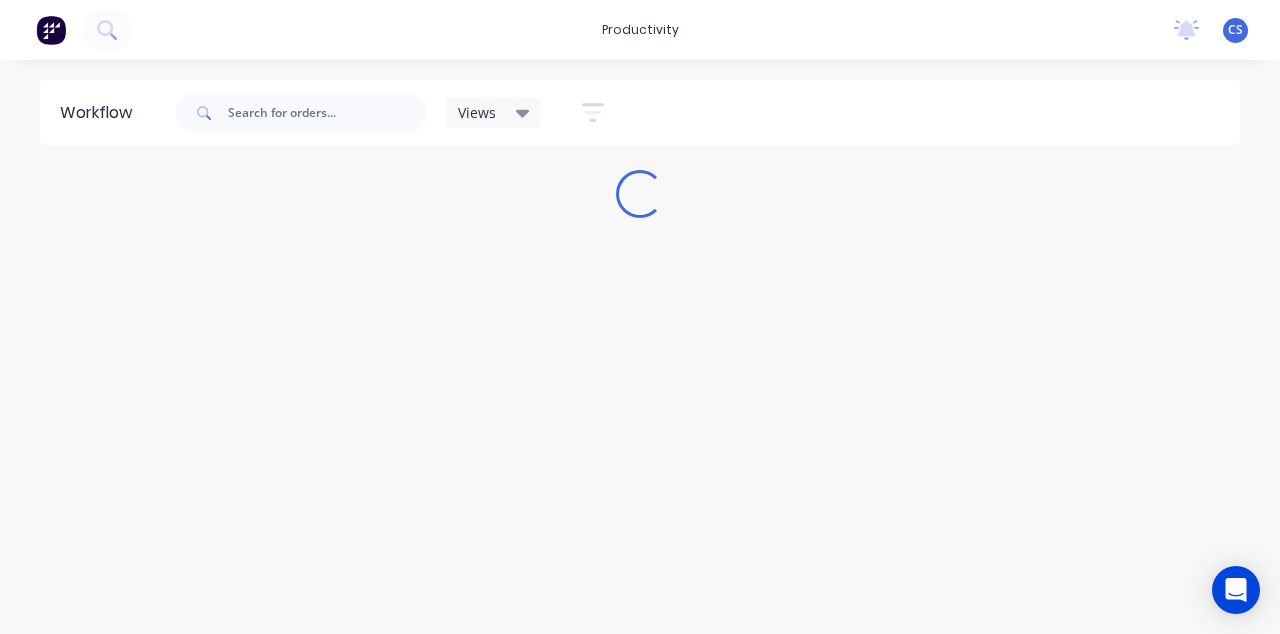 scroll, scrollTop: 0, scrollLeft: 0, axis: both 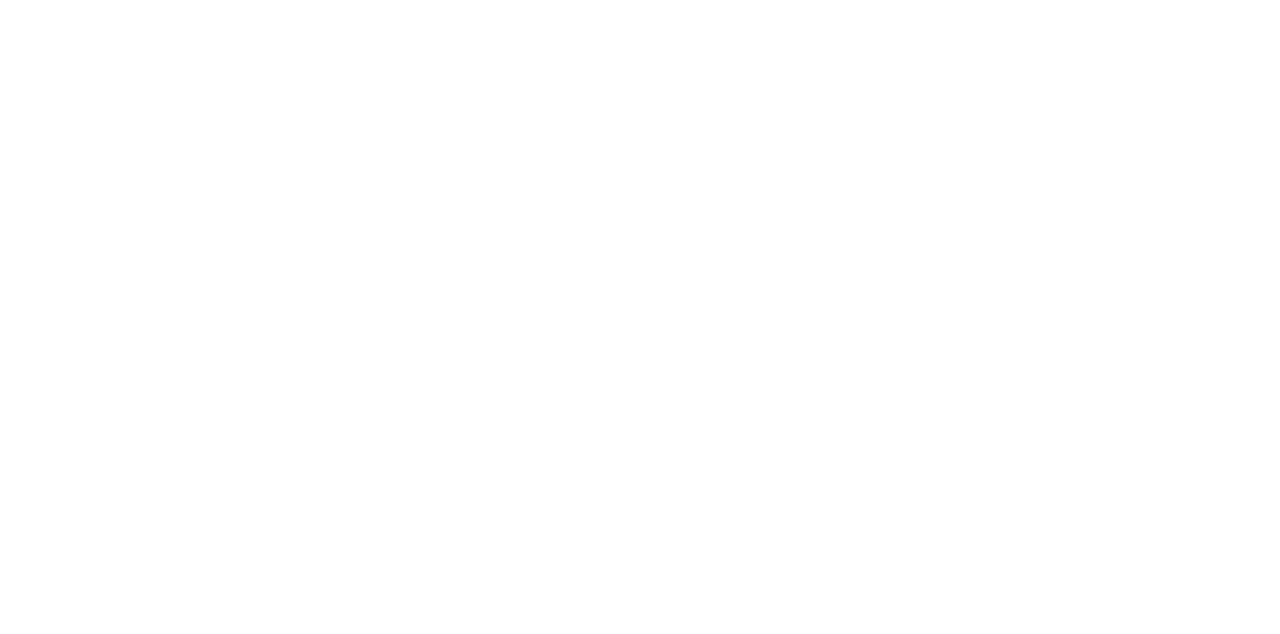 click on "Order #813" at bounding box center (2557, 317) 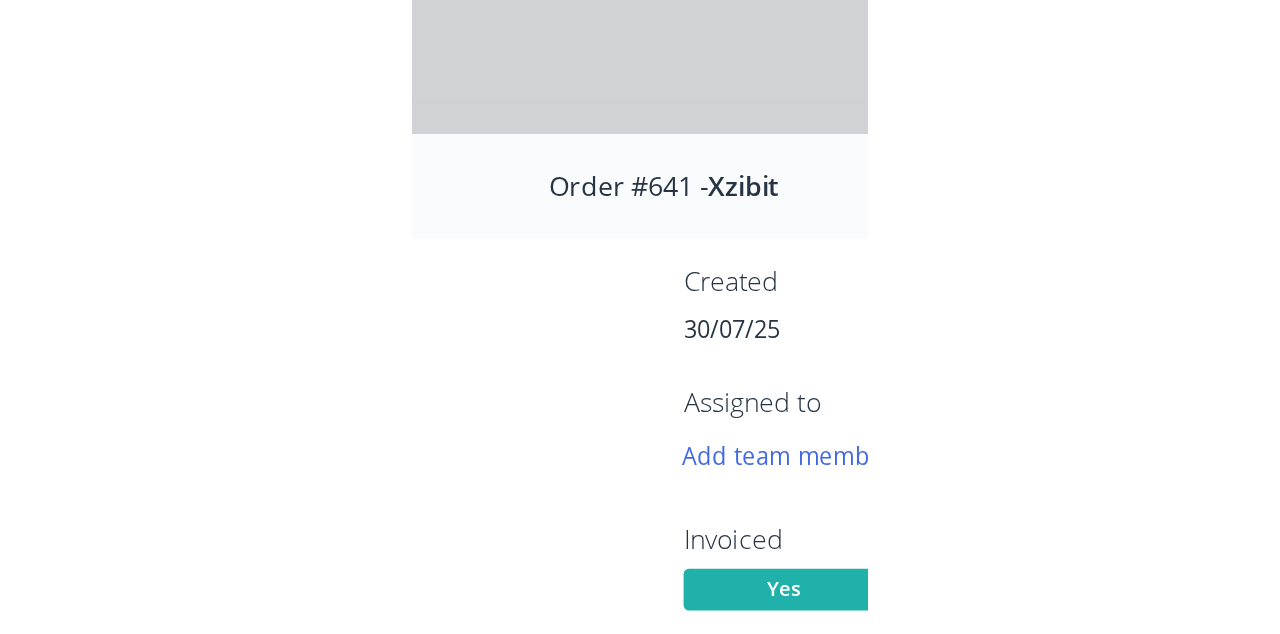 scroll, scrollTop: 0, scrollLeft: 0, axis: both 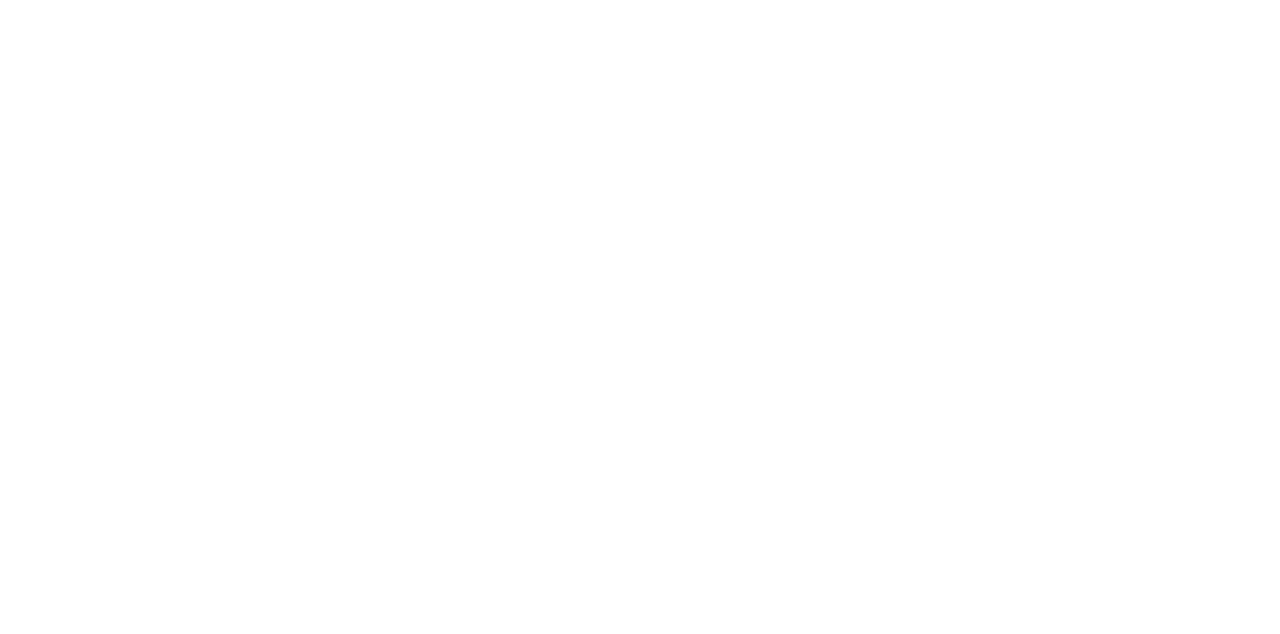 click on "Collaborate" at bounding box center (178, 175) 